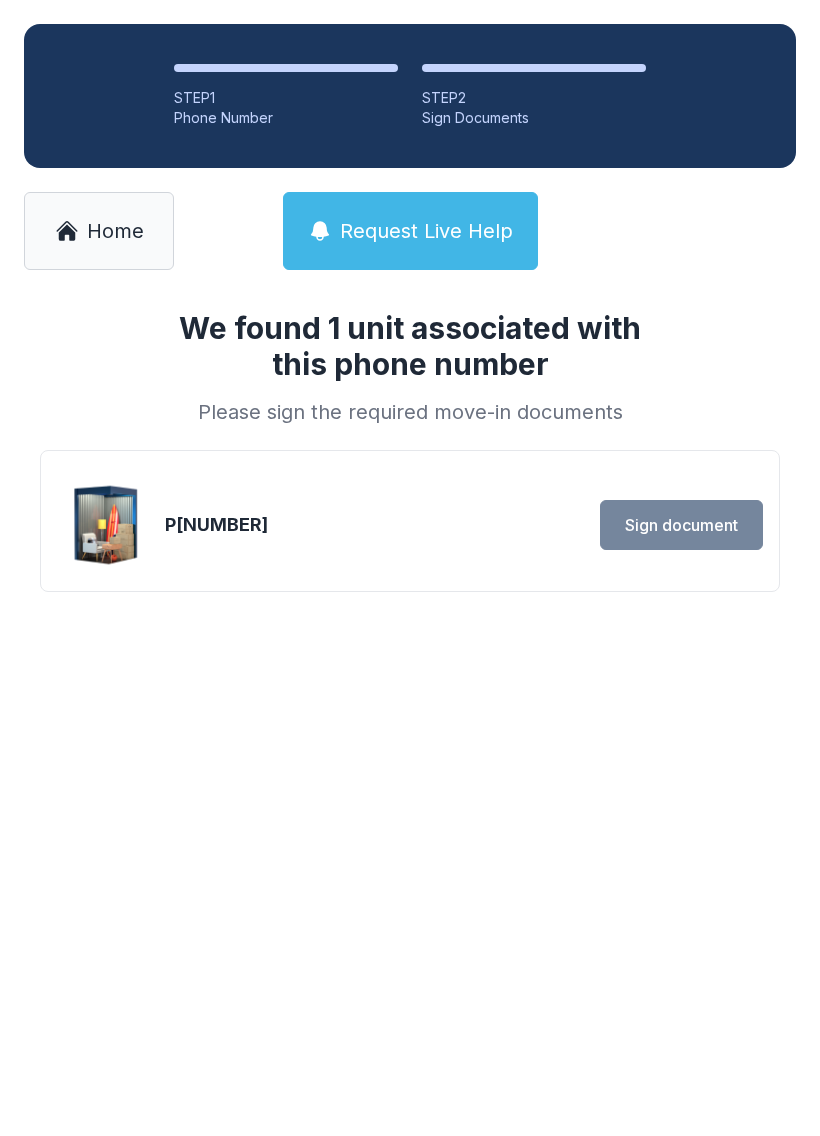 scroll, scrollTop: 0, scrollLeft: 0, axis: both 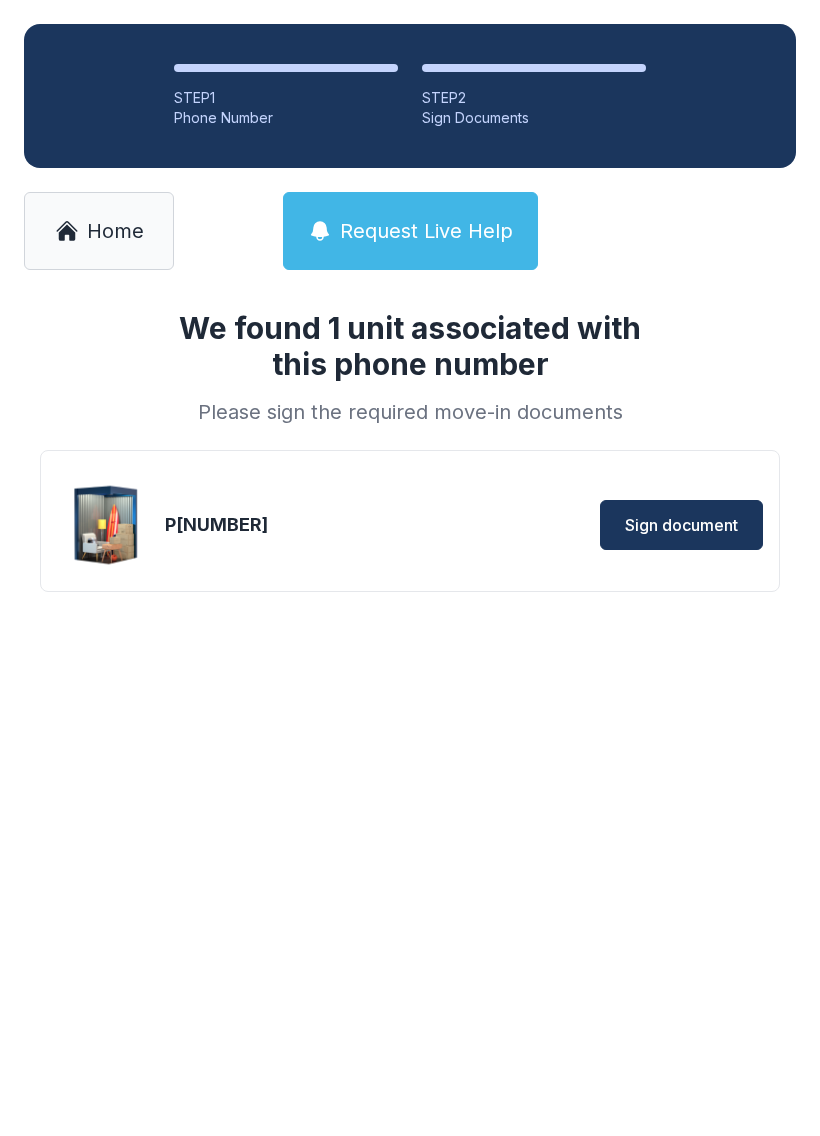 click on "Home" at bounding box center [99, 231] 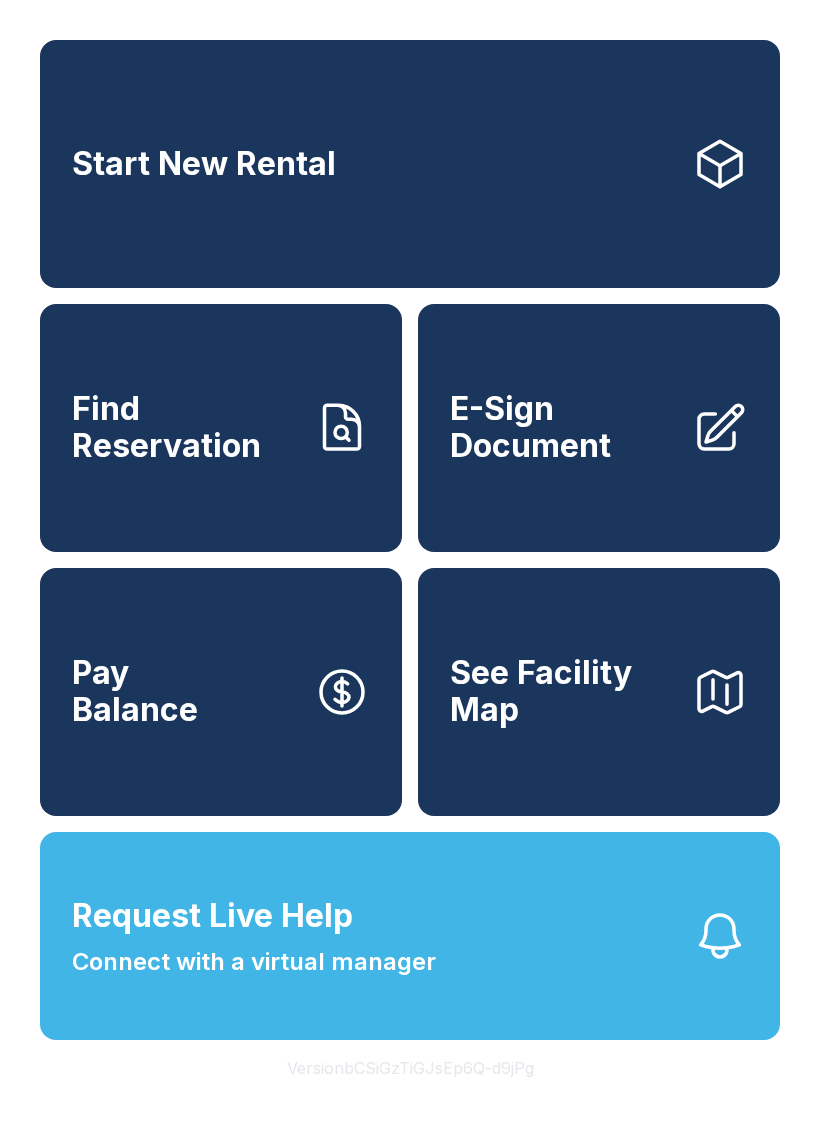 click on "Find Reservation" at bounding box center [221, 428] 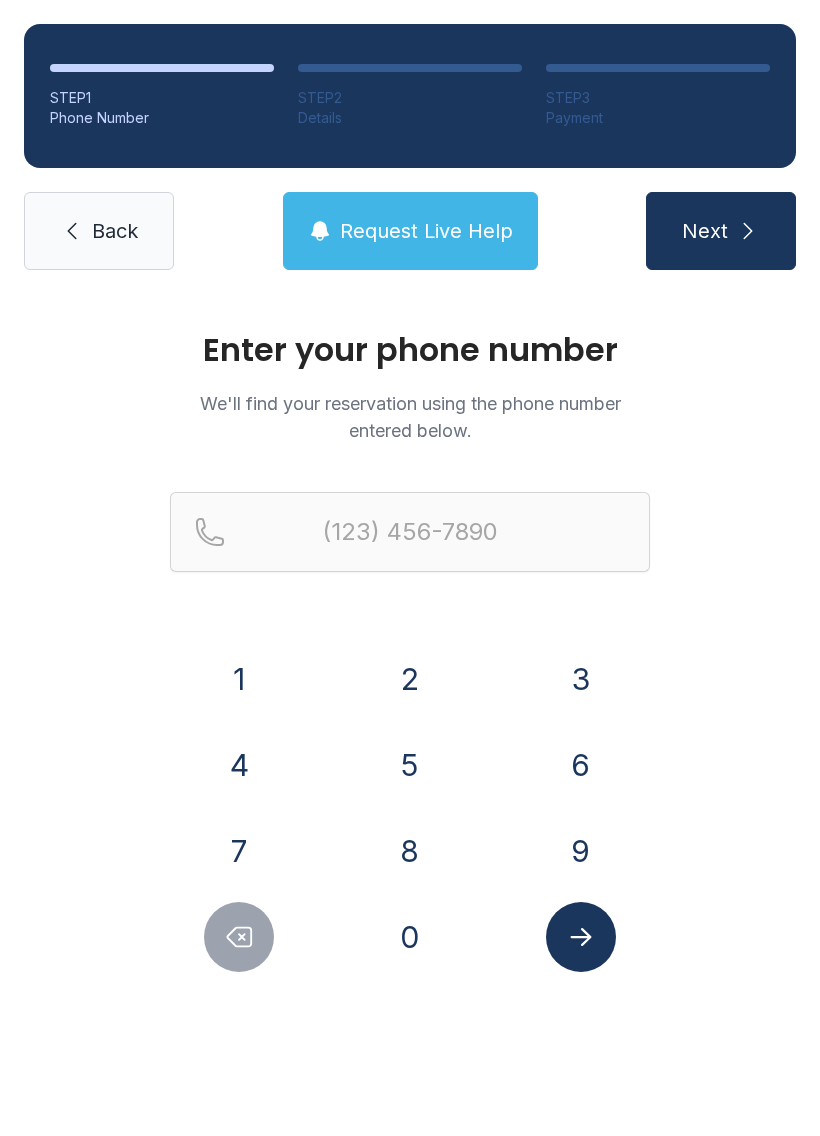 click on "9" at bounding box center [239, 679] 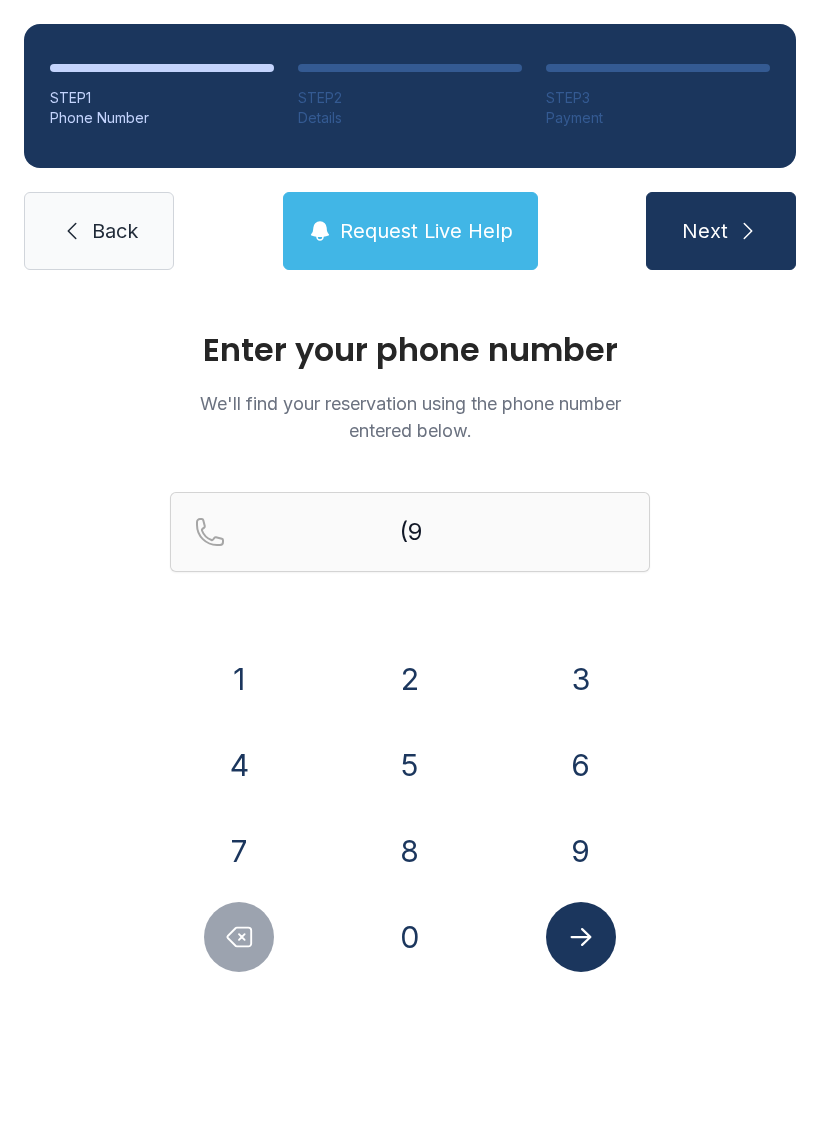click on "2" at bounding box center [239, 679] 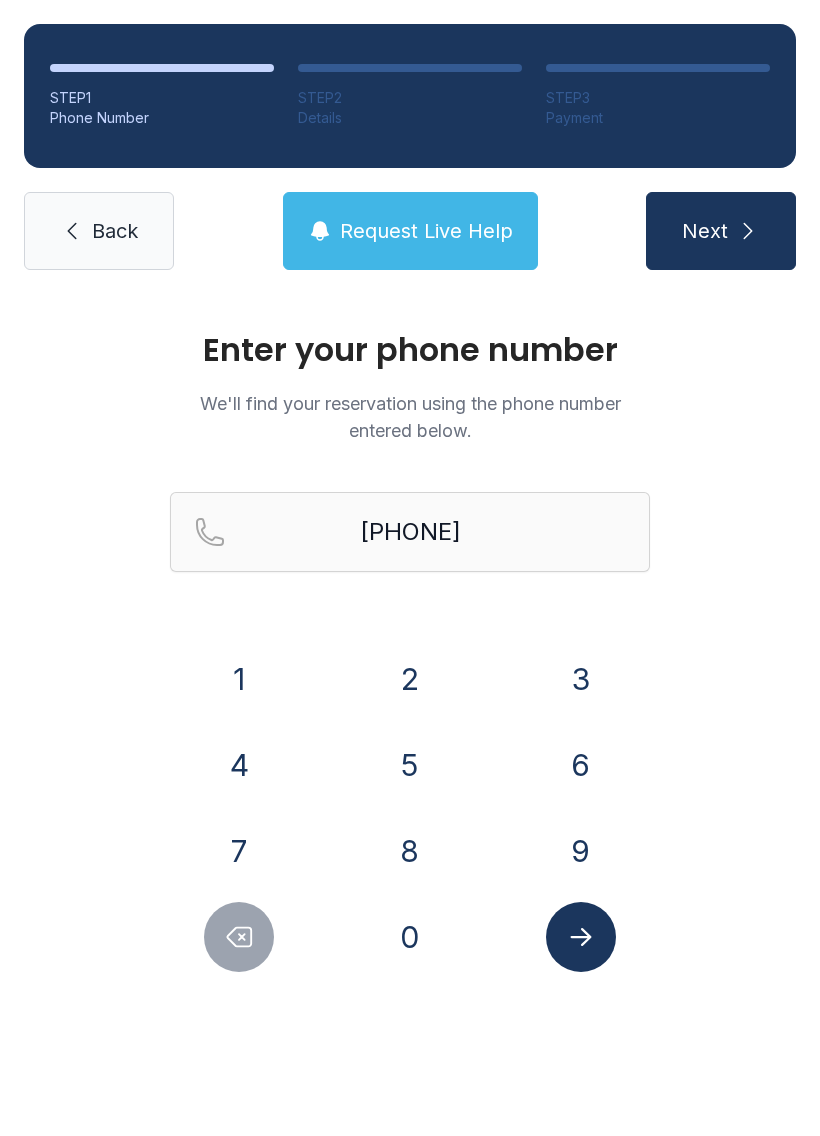 click on "9" at bounding box center [239, 679] 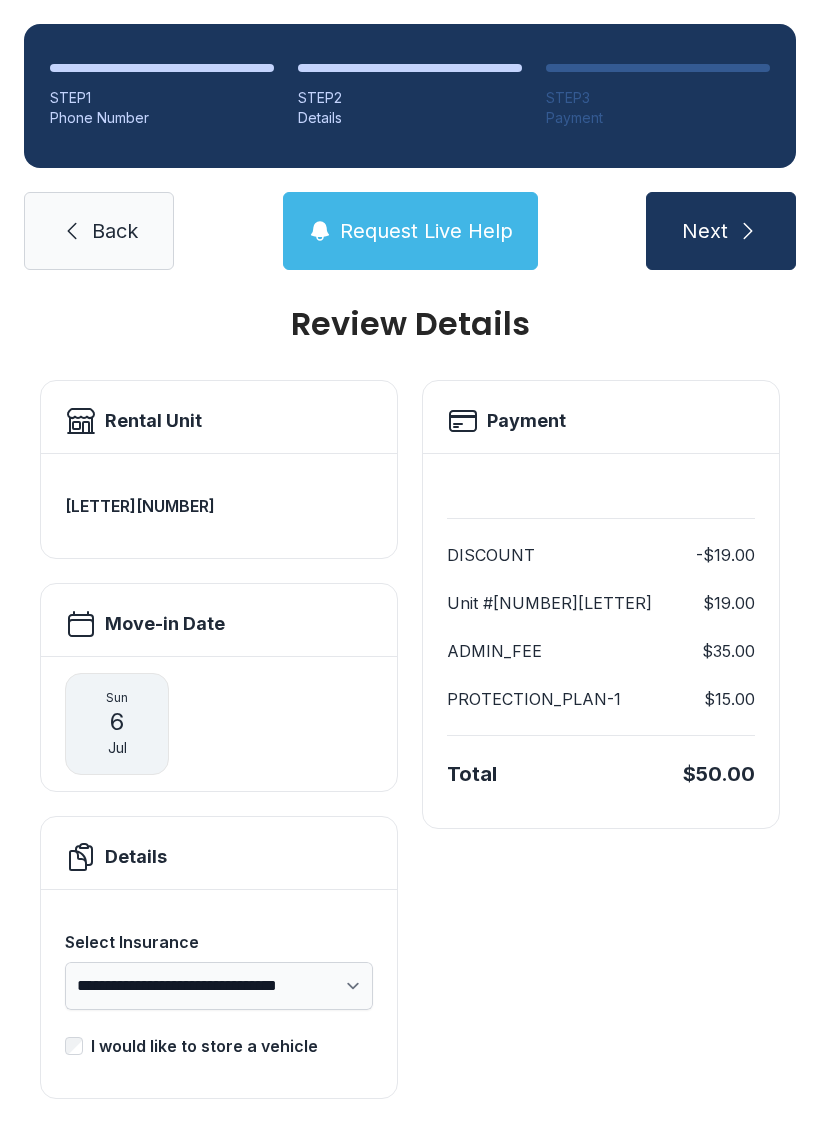 scroll, scrollTop: 25, scrollLeft: 0, axis: vertical 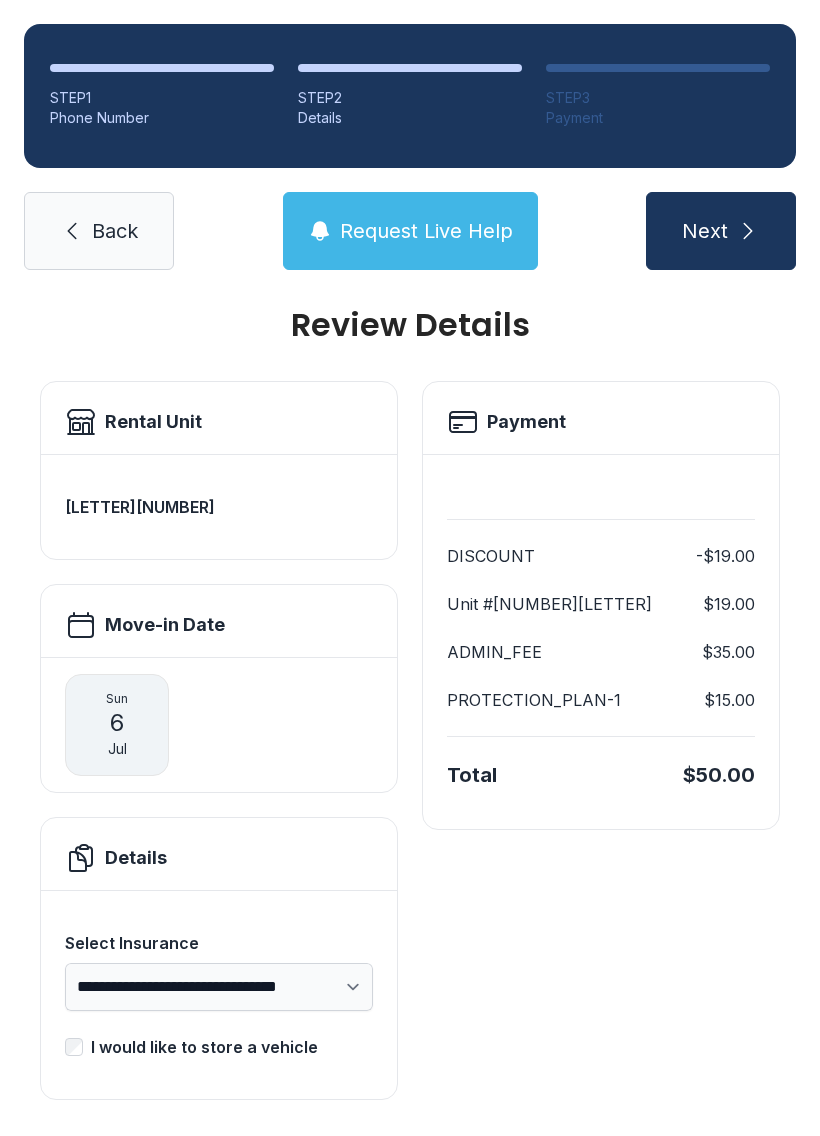 click on "I would like to store a vehicle" at bounding box center [204, 1047] 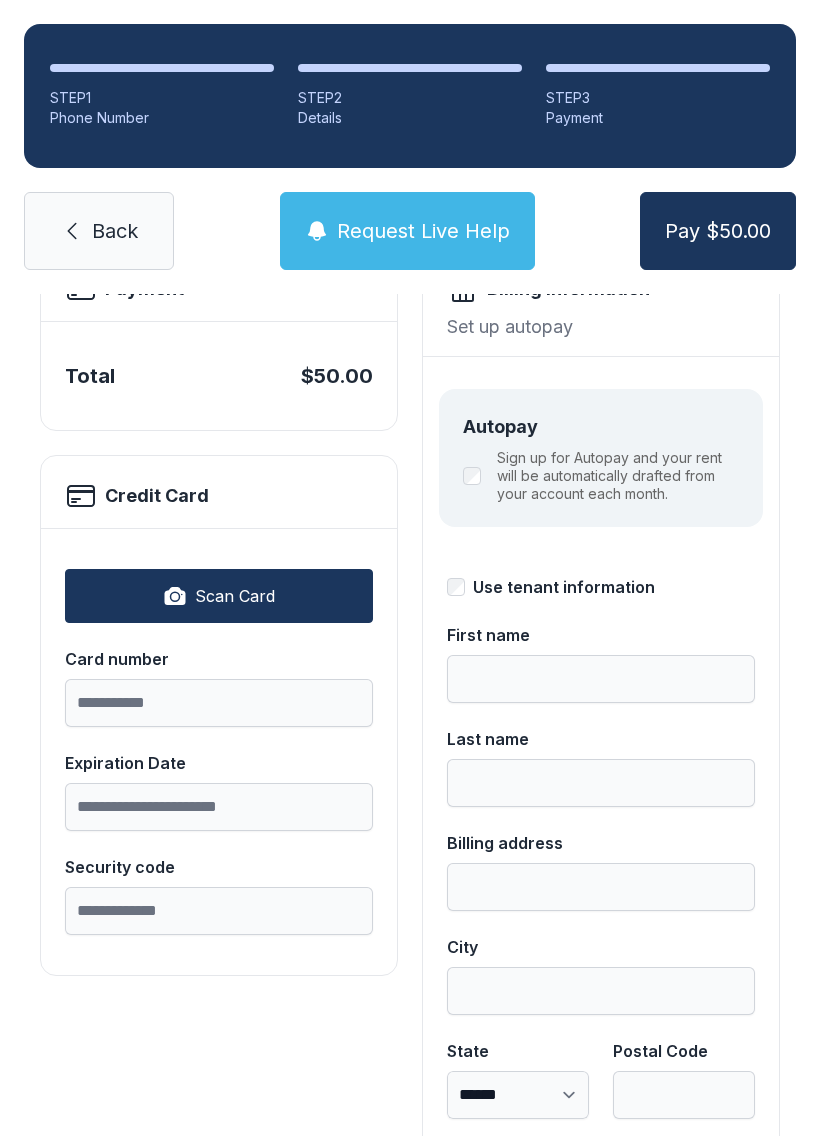 scroll, scrollTop: 157, scrollLeft: 0, axis: vertical 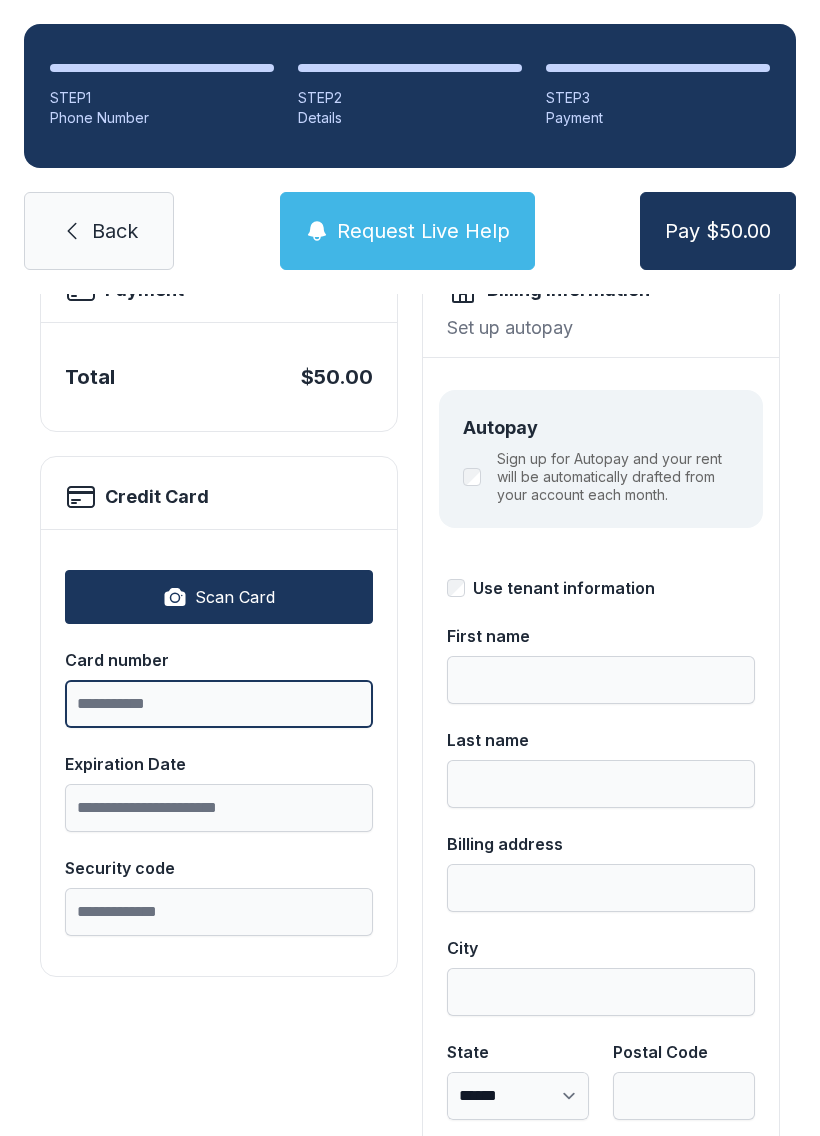click on "Card number" at bounding box center [219, 704] 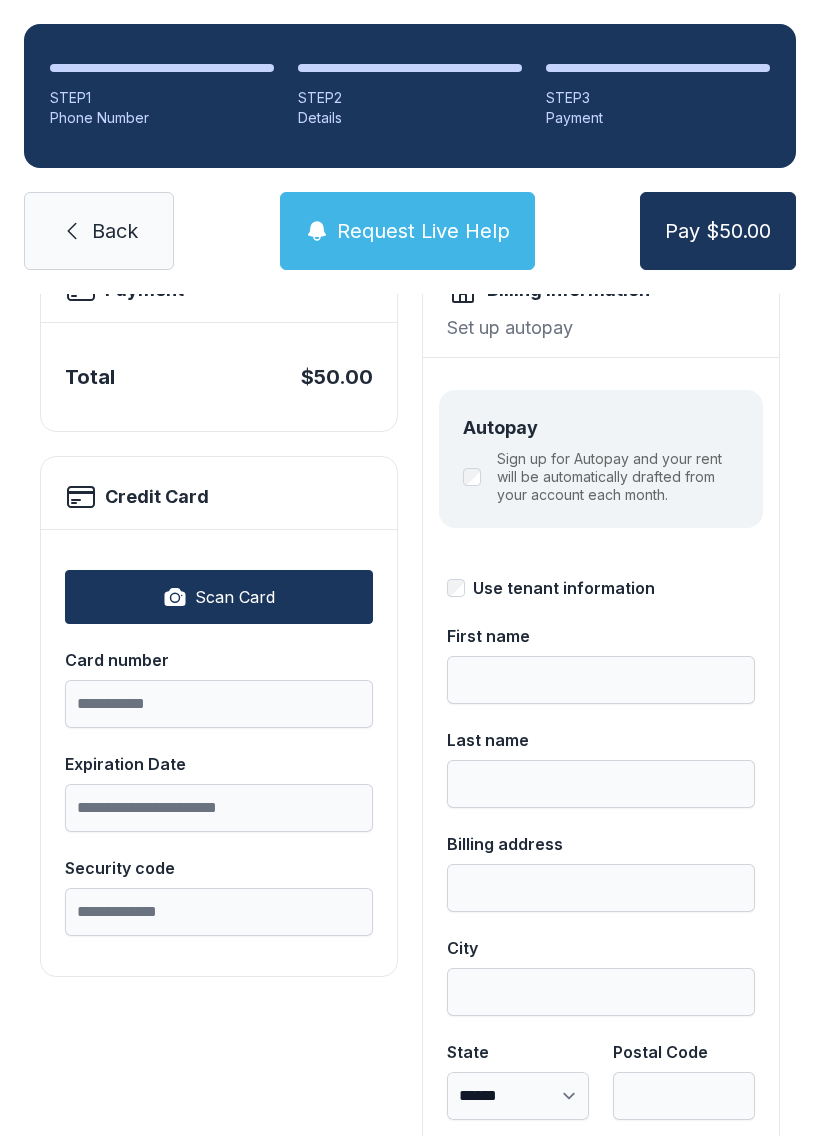 click on "Scan Card" at bounding box center (219, 597) 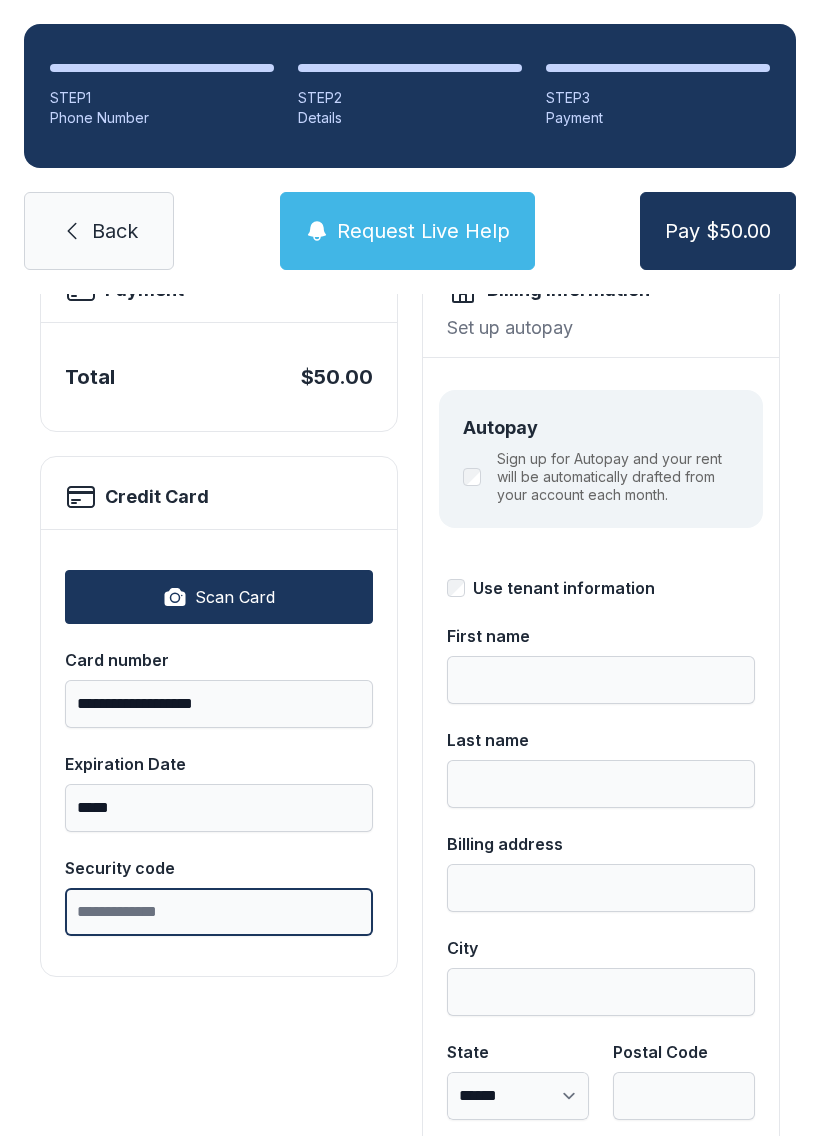 click on "Security code" at bounding box center (219, 912) 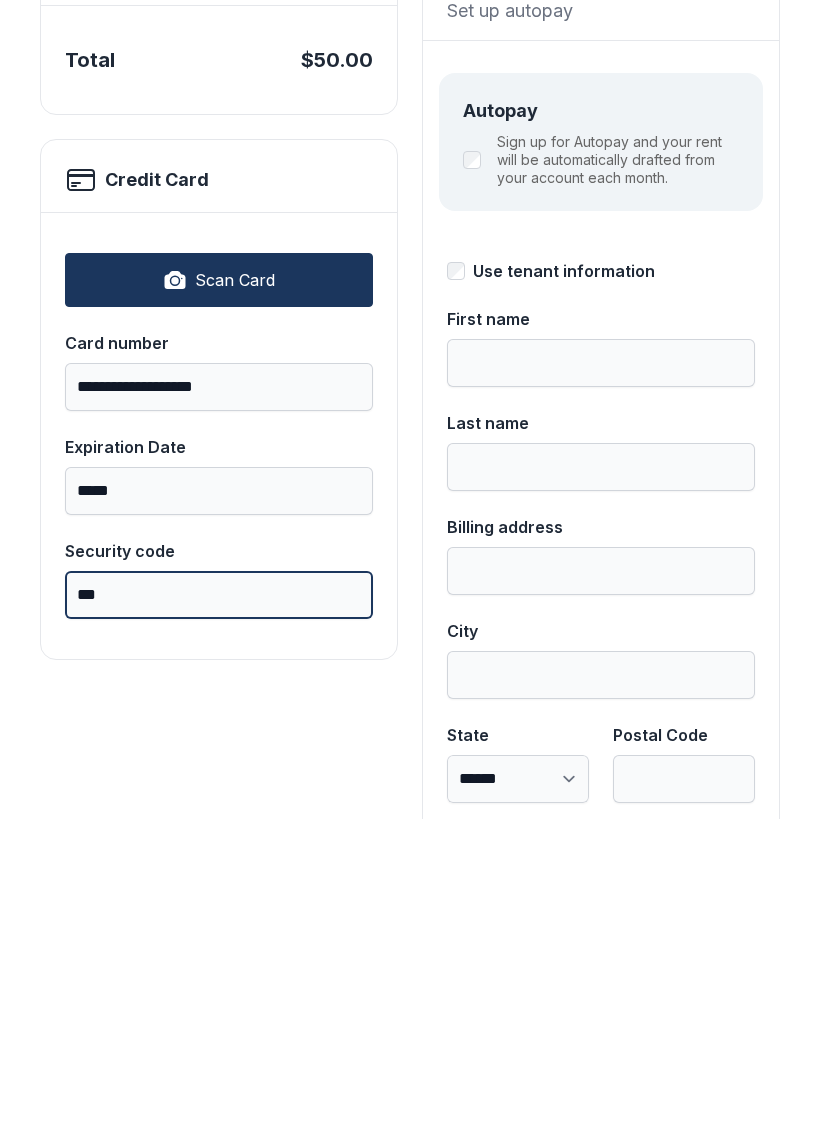 type on "***" 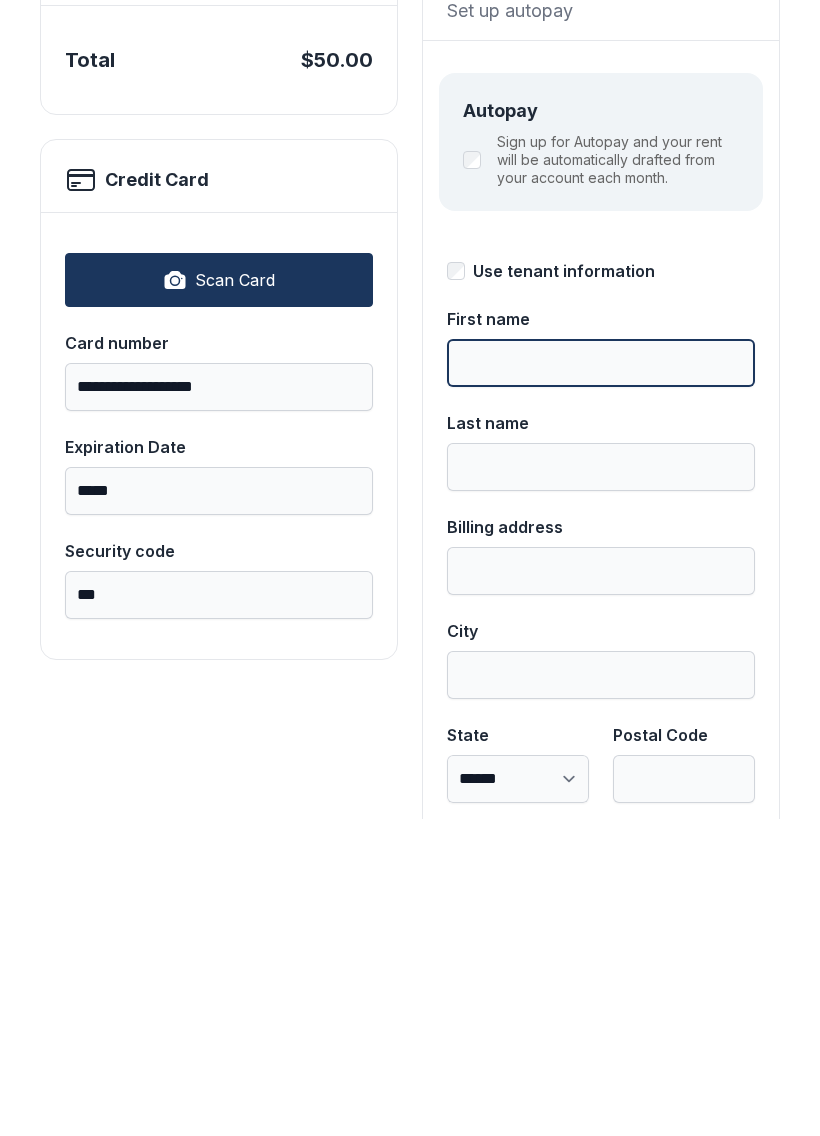 click on "First name" at bounding box center (601, 680) 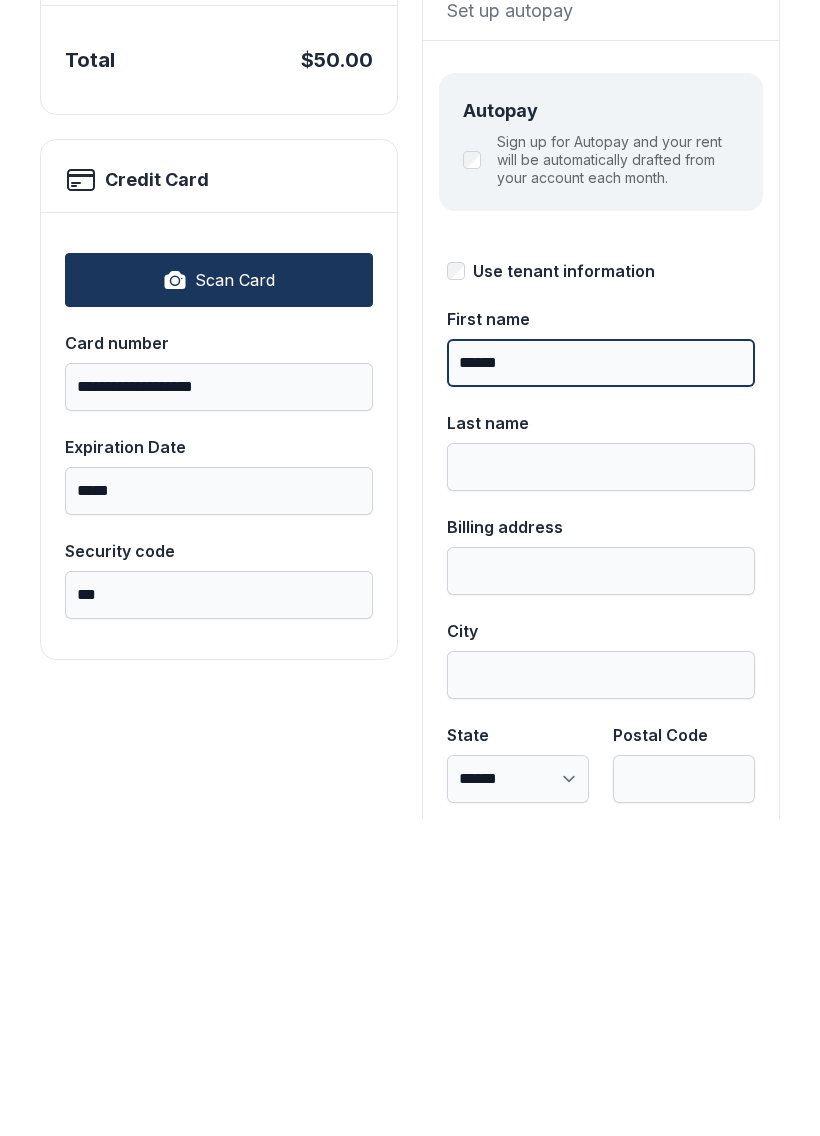 type on "******" 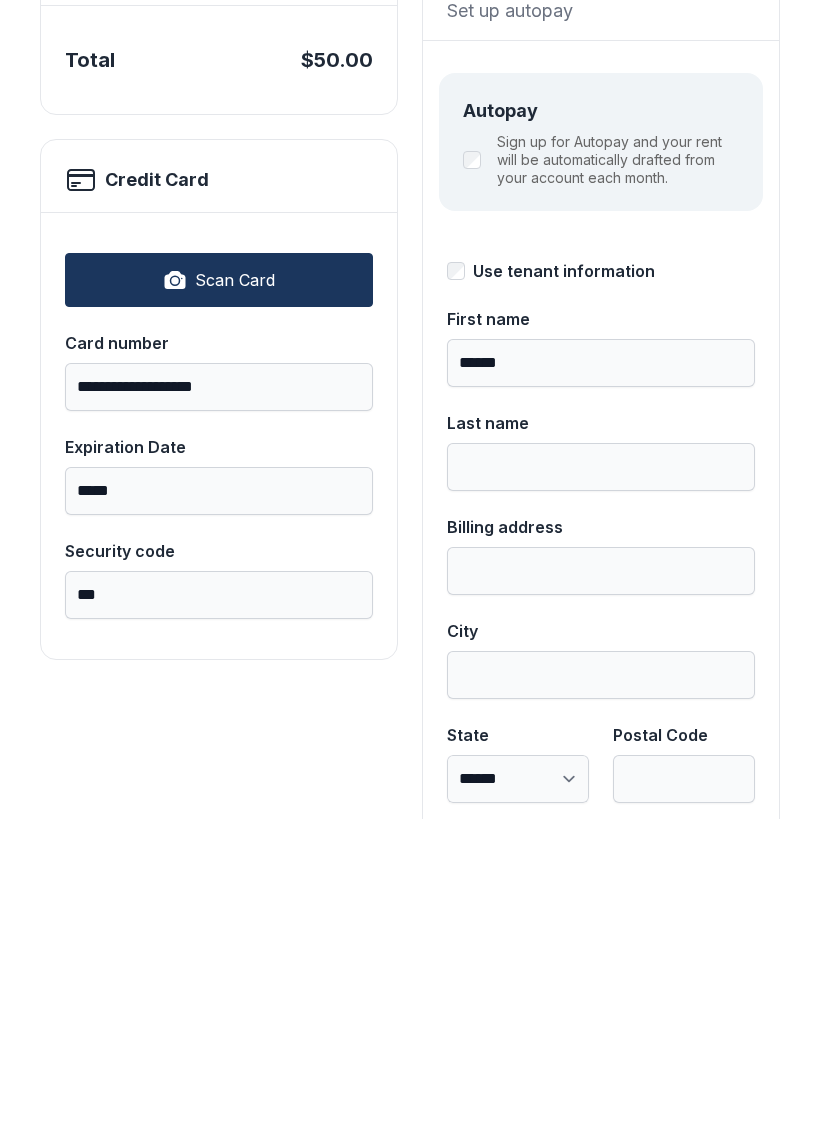 click on "Last name" at bounding box center [219, 660] 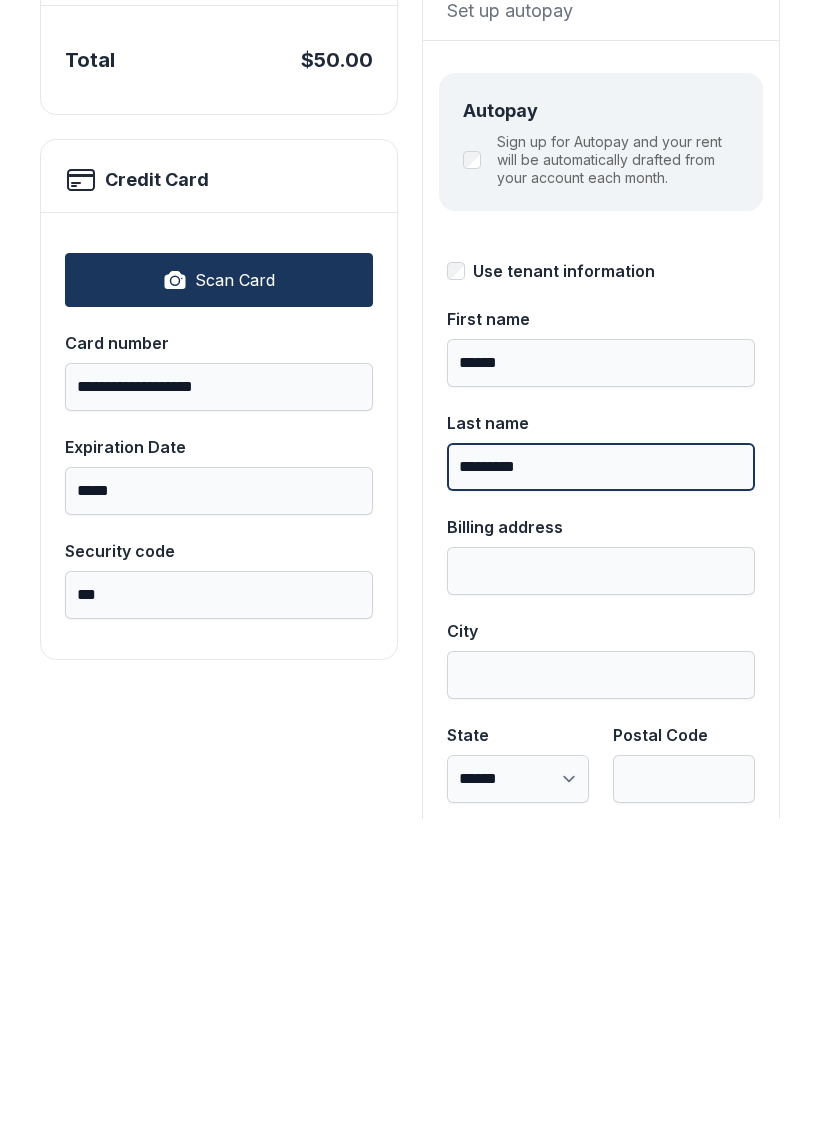 type on "*********" 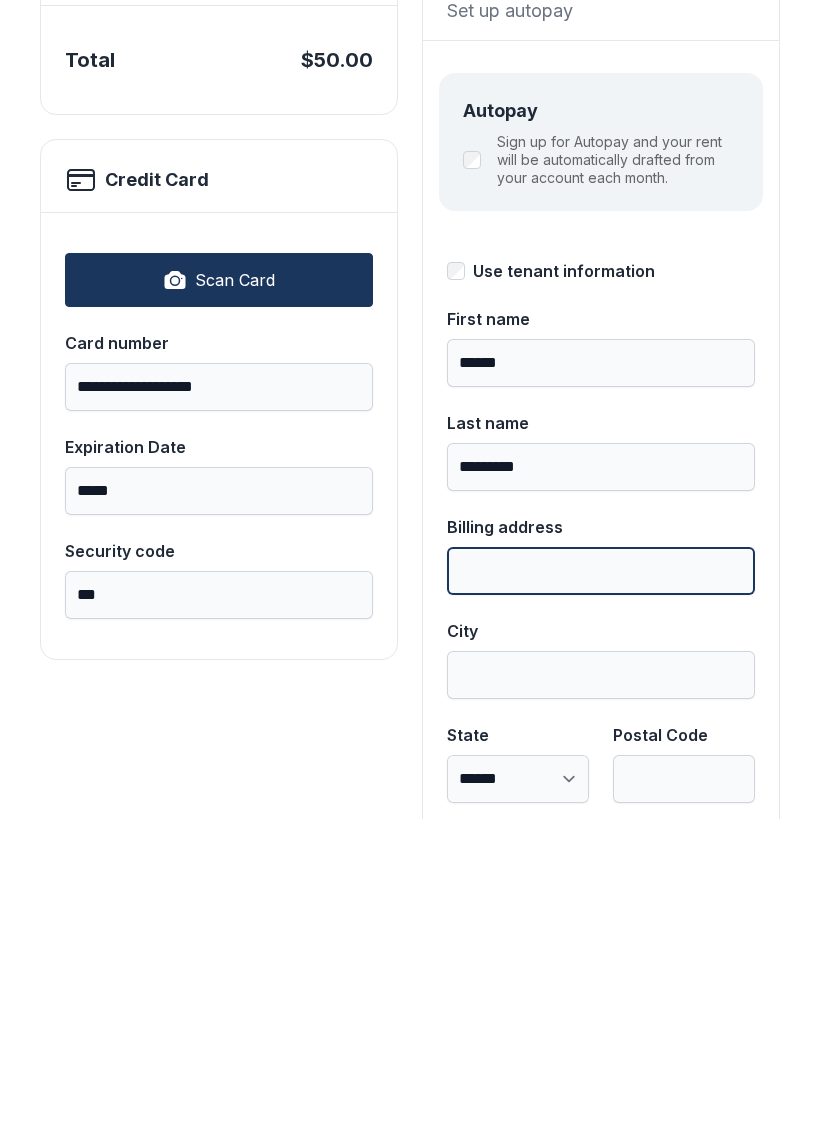 click on "Billing address" at bounding box center [601, 888] 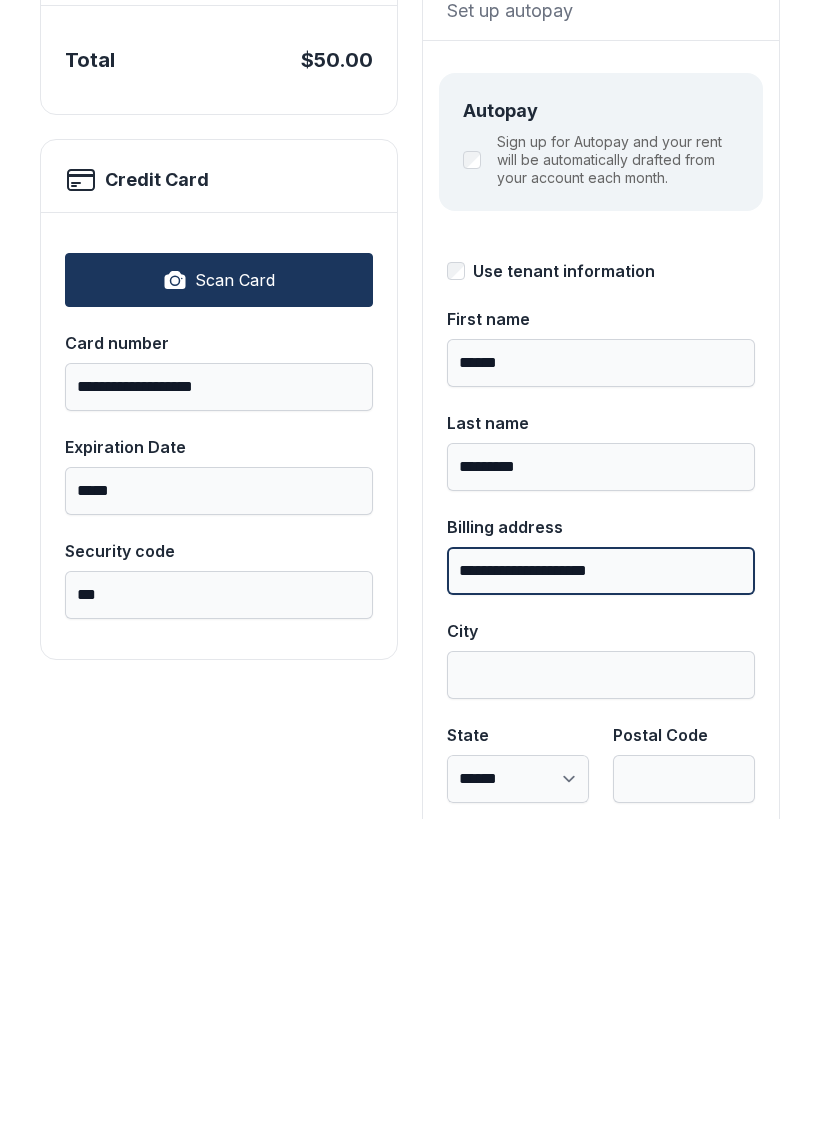 type on "**********" 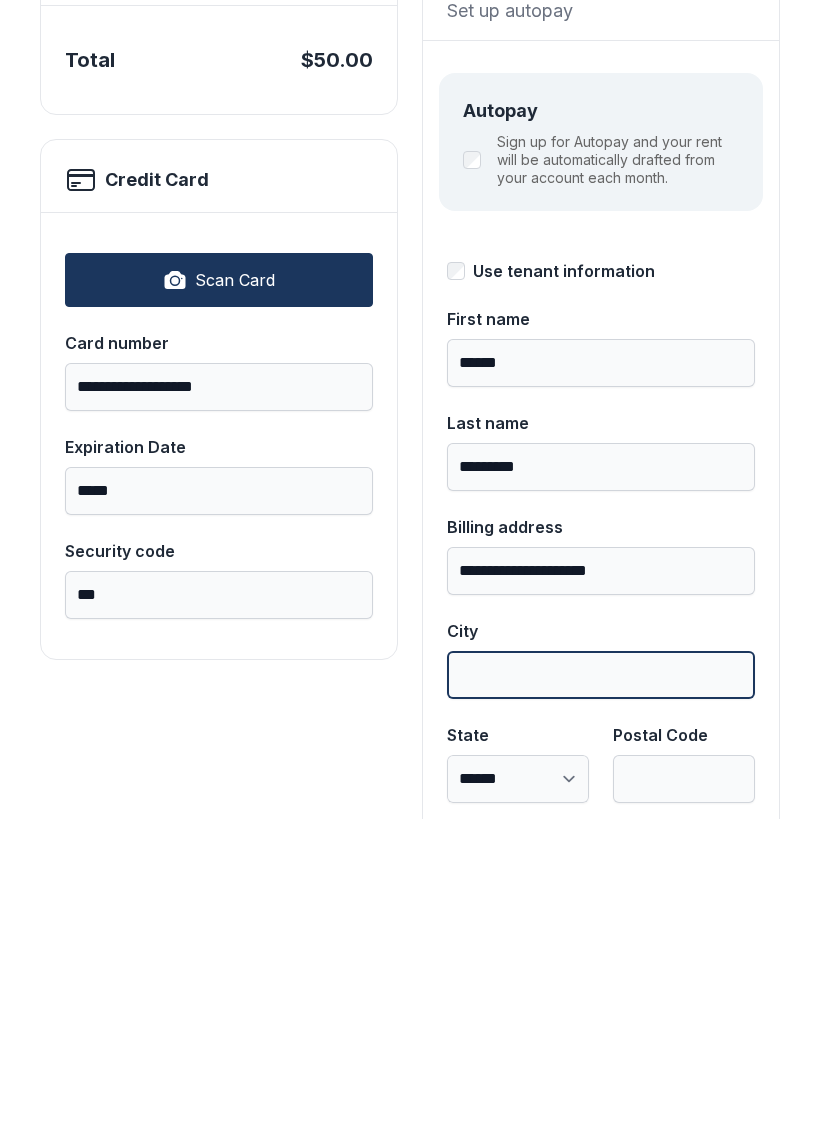 click on "City" at bounding box center [601, 992] 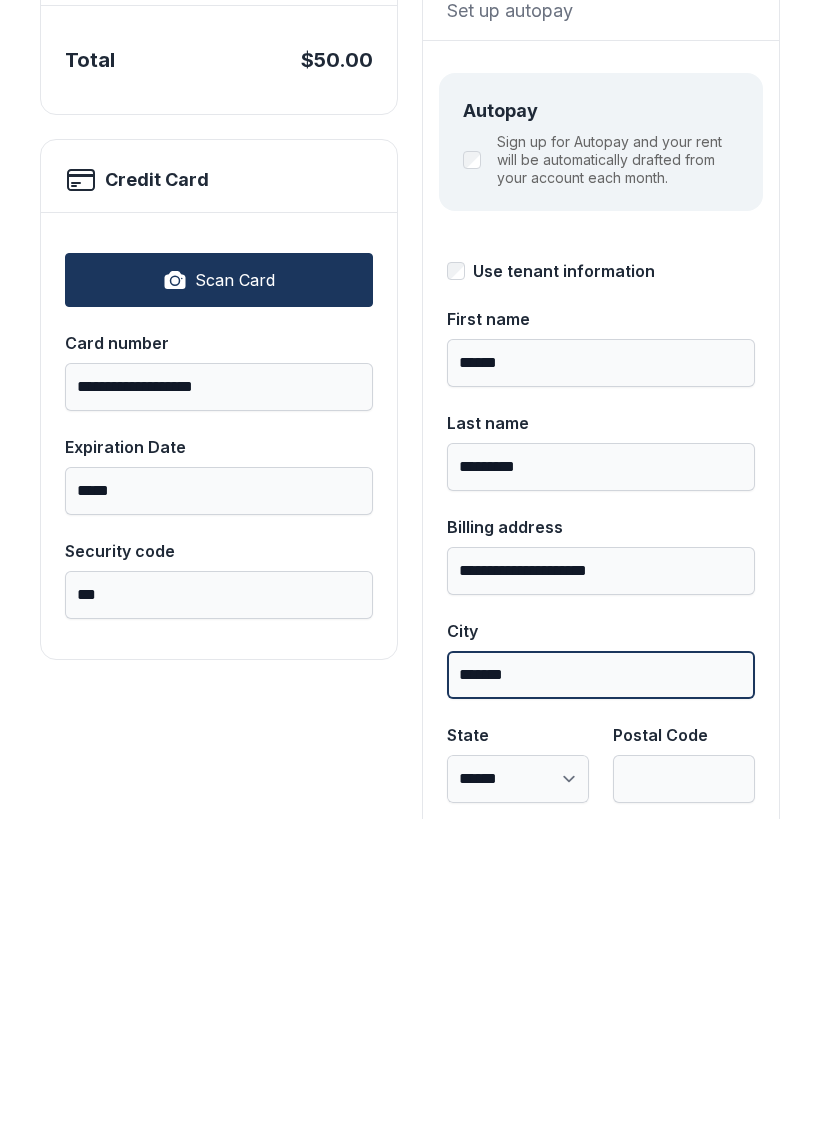 type on "*******" 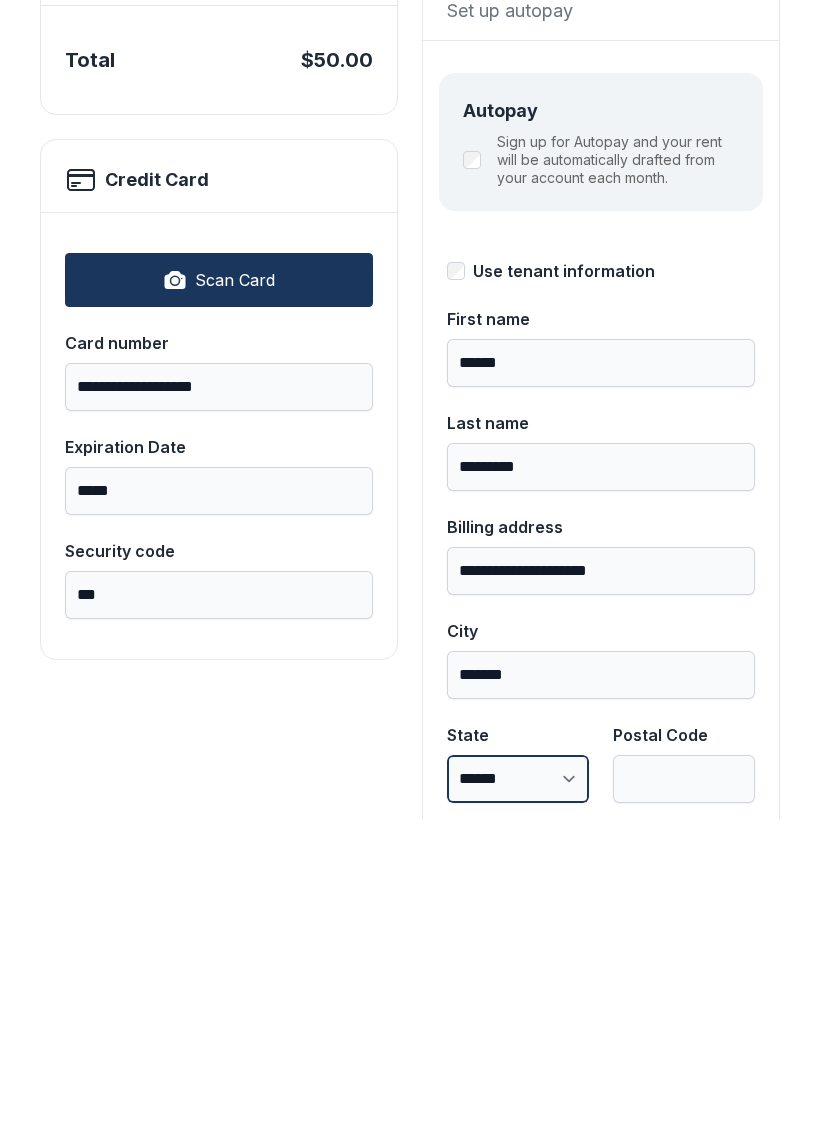 click on "**********" at bounding box center (518, 1096) 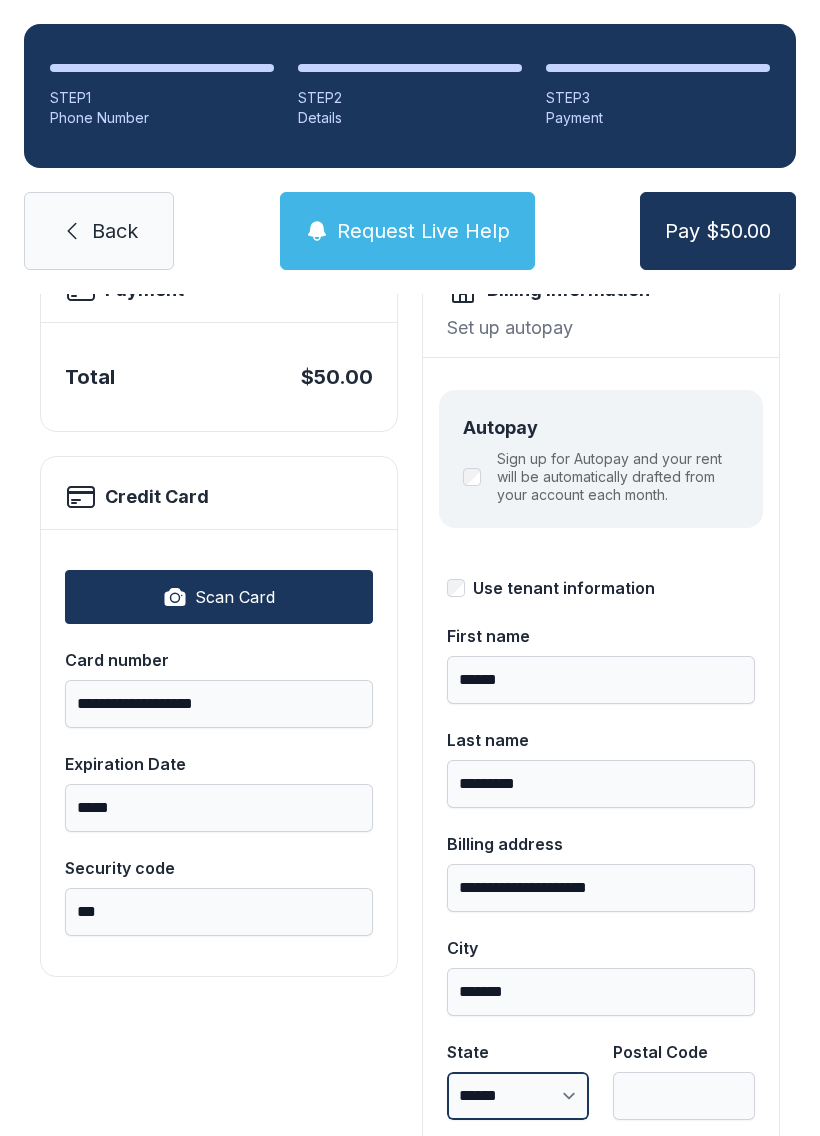 select on "**" 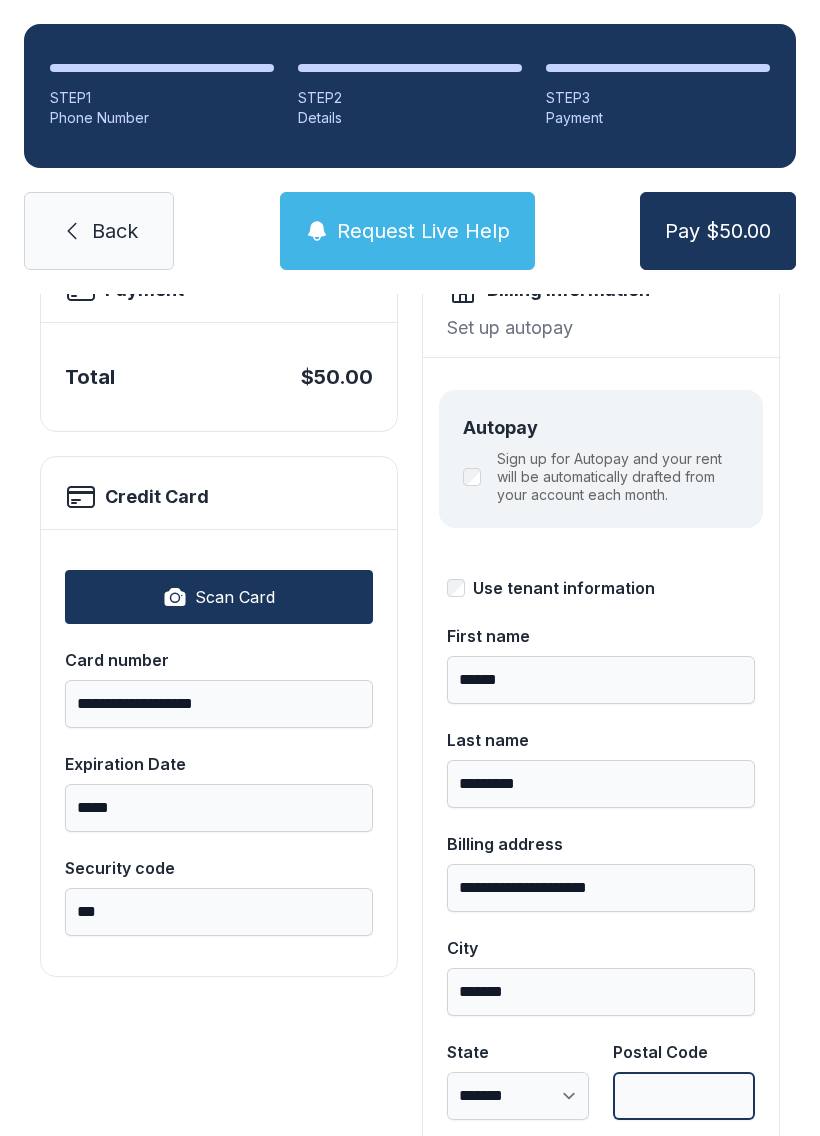 click on "Postal Code" at bounding box center [684, 1096] 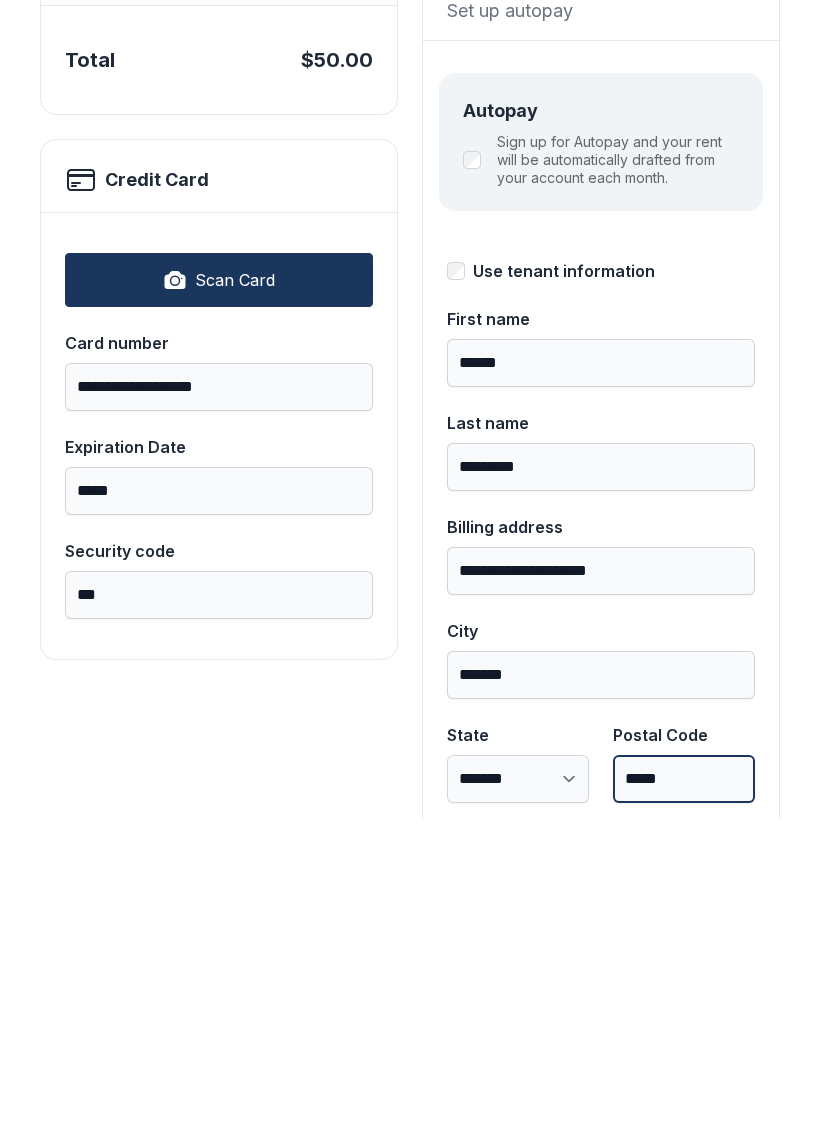 type on "*****" 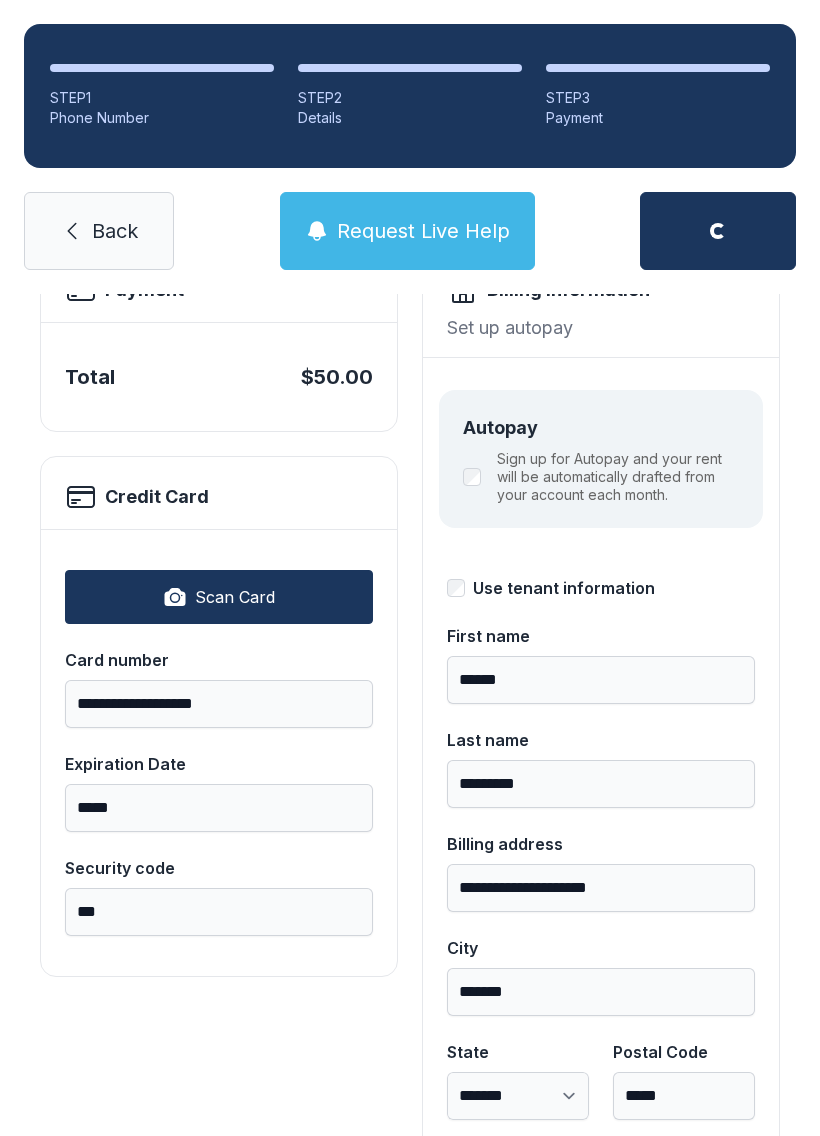 click on "Sign up for Autopay and your rent will be automatically drafted from your account each month." at bounding box center (601, 477) 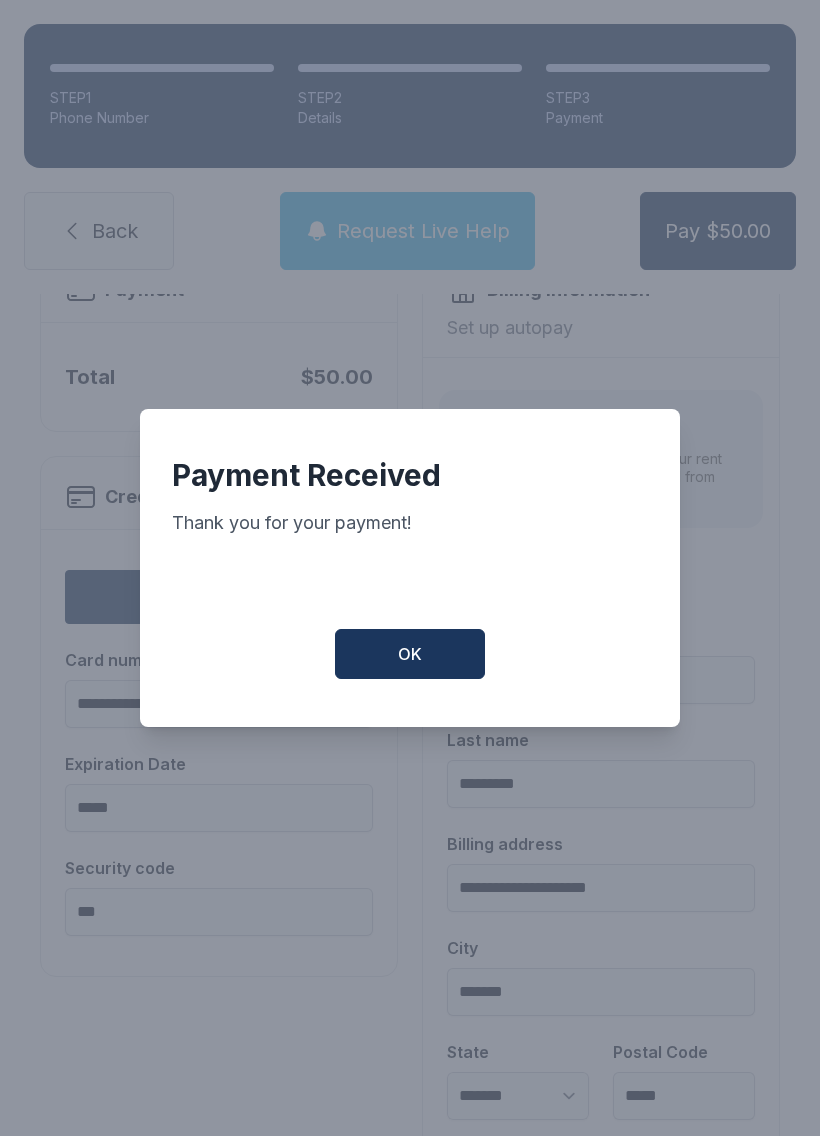 click on "OK" at bounding box center (410, 654) 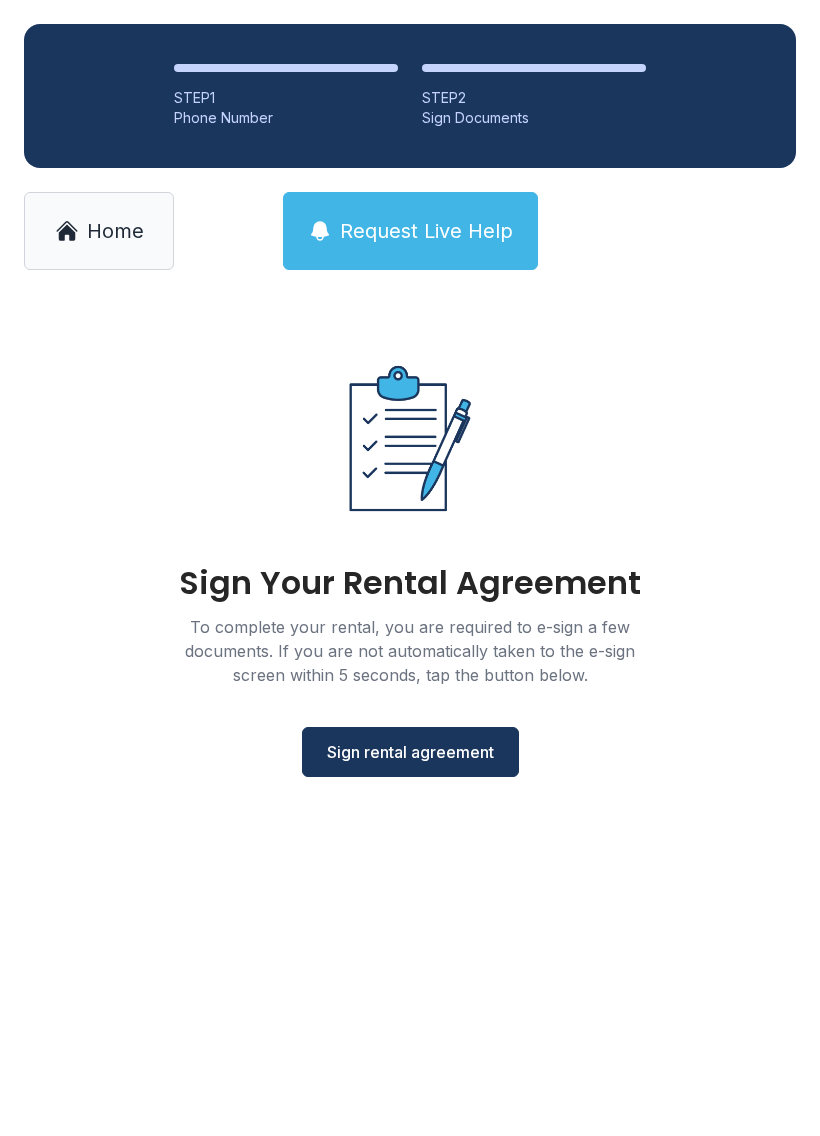 scroll, scrollTop: 0, scrollLeft: 0, axis: both 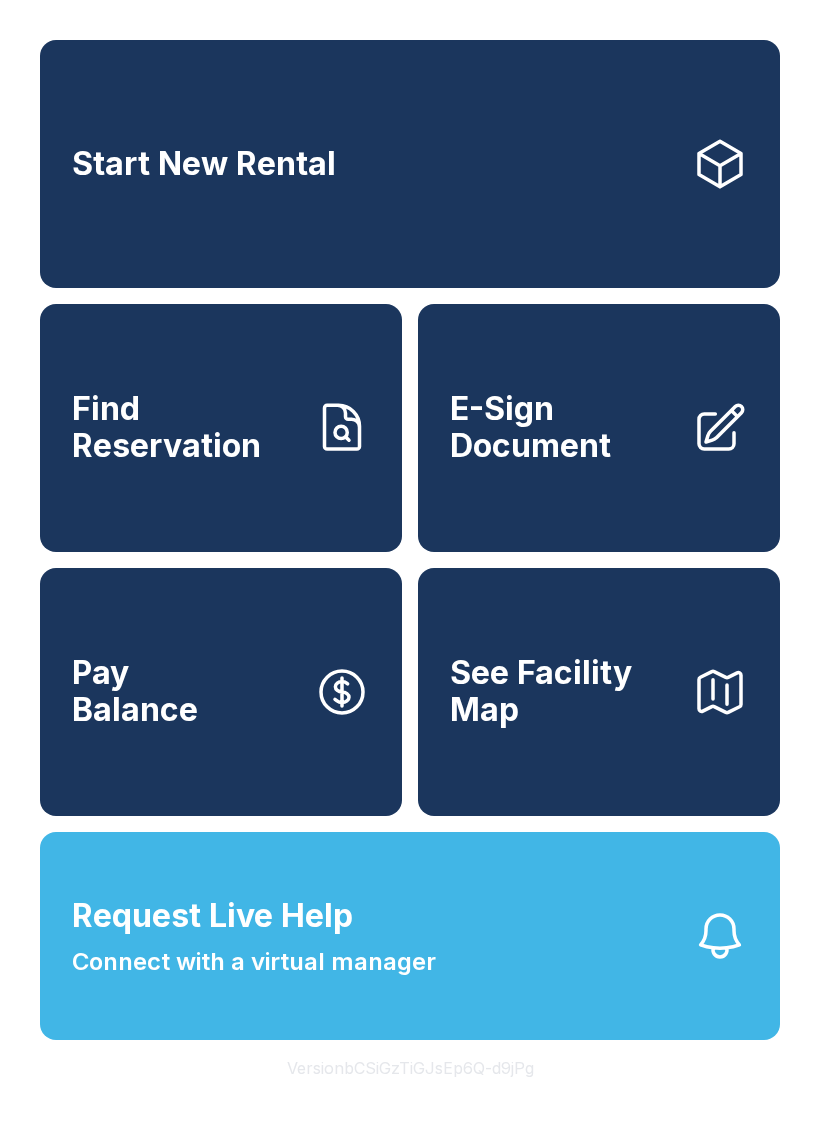 click on "Find Reservation" at bounding box center (185, 427) 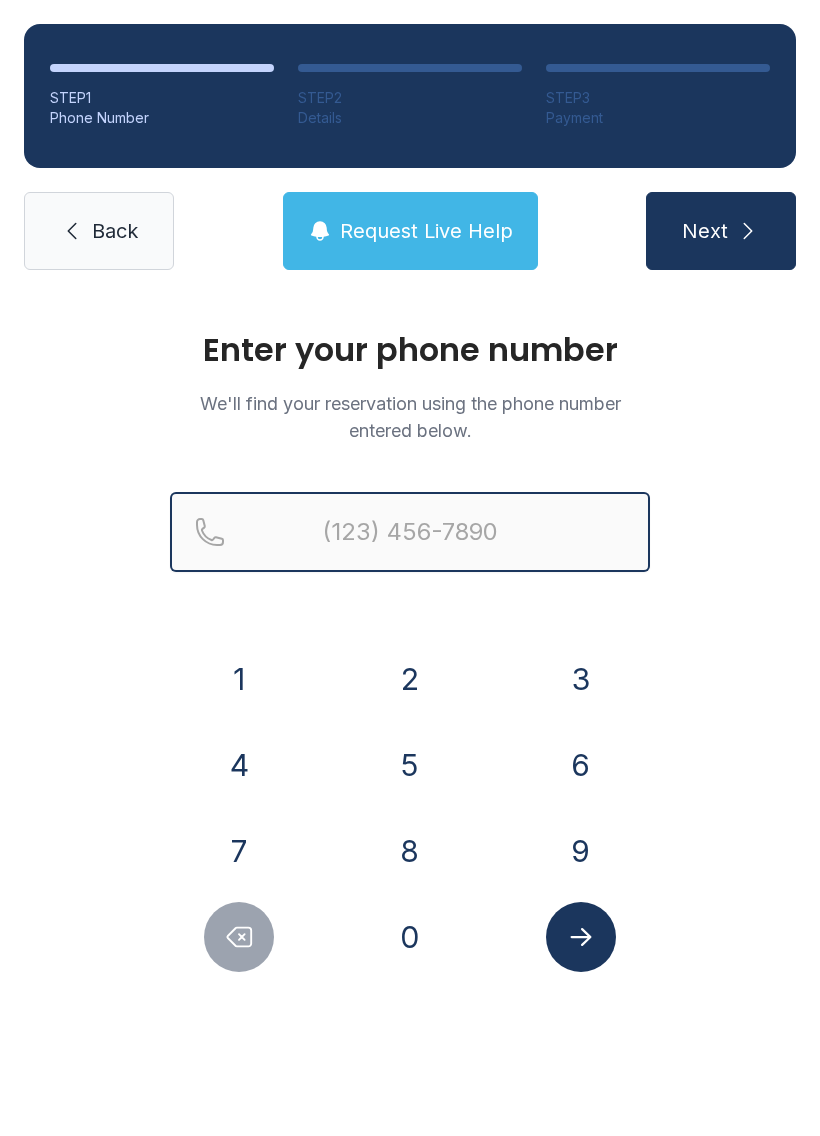 click at bounding box center [410, 532] 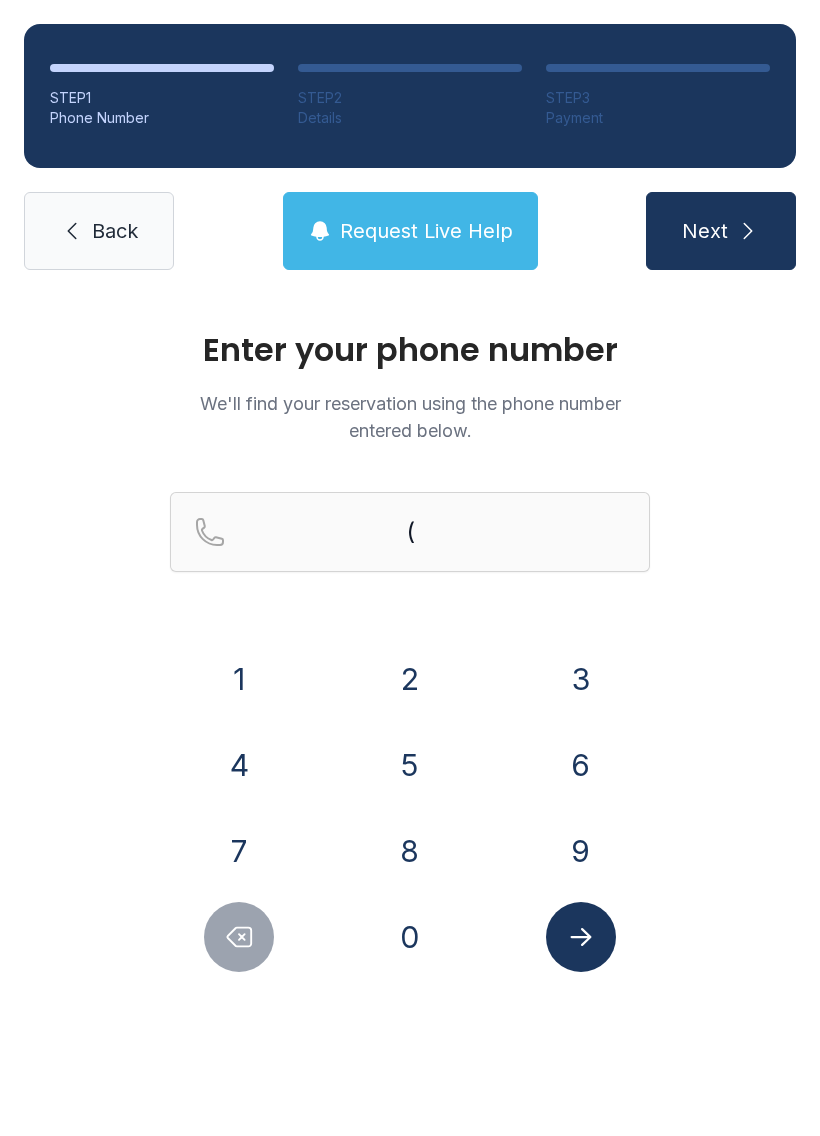 click on "Back" at bounding box center [99, 231] 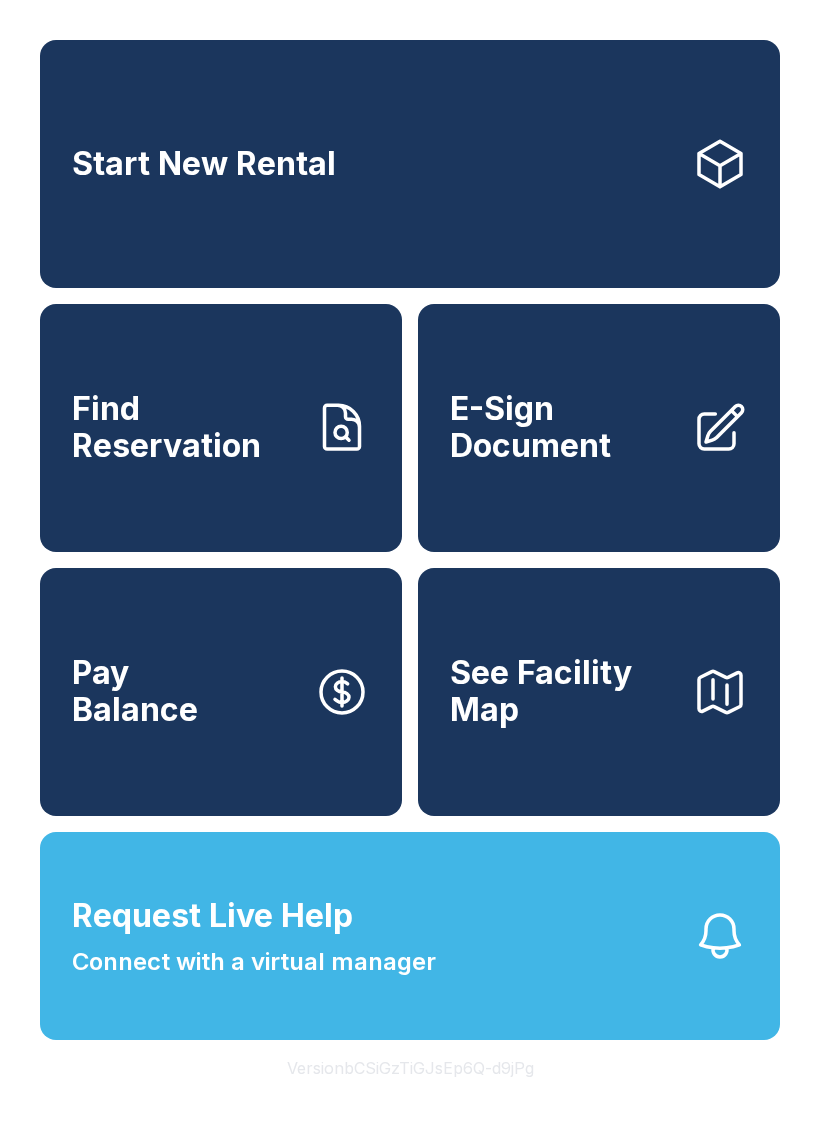 click on "Request Live Help Connect with a virtual manager" at bounding box center (410, 936) 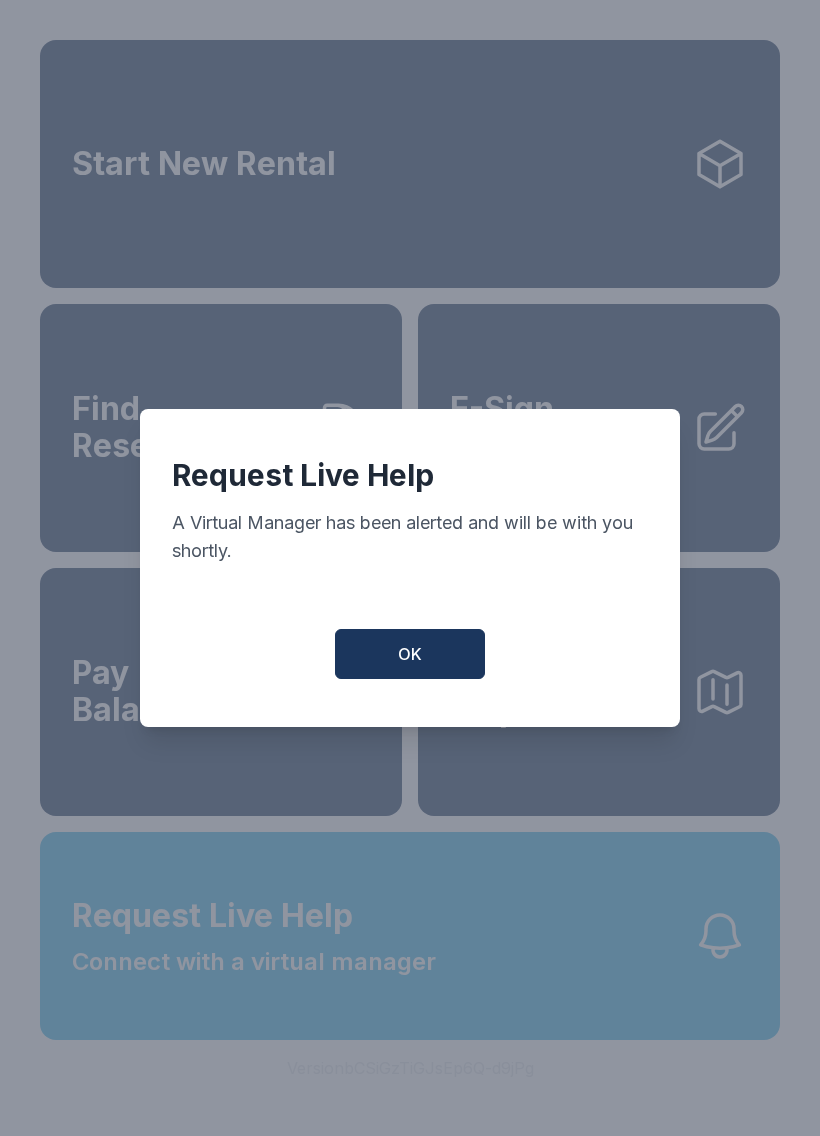 click on "OK" at bounding box center (410, 654) 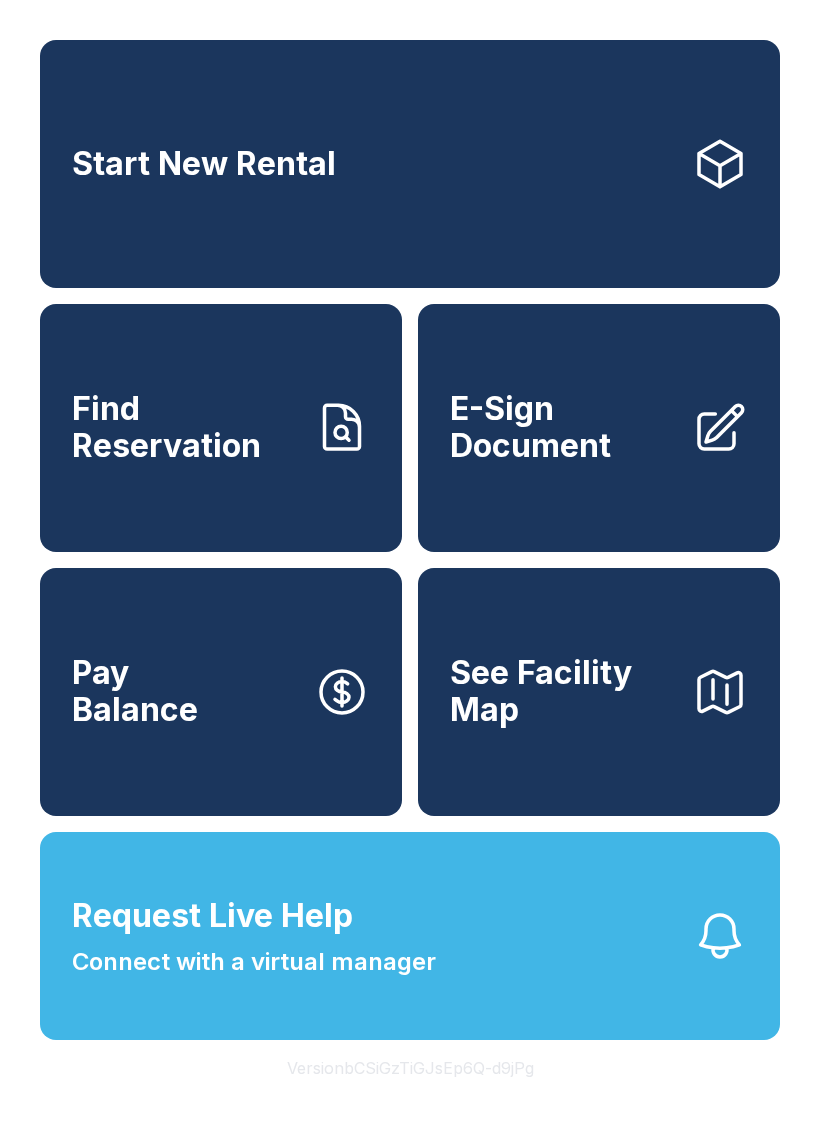 click on "Request Live Help" at bounding box center [212, 916] 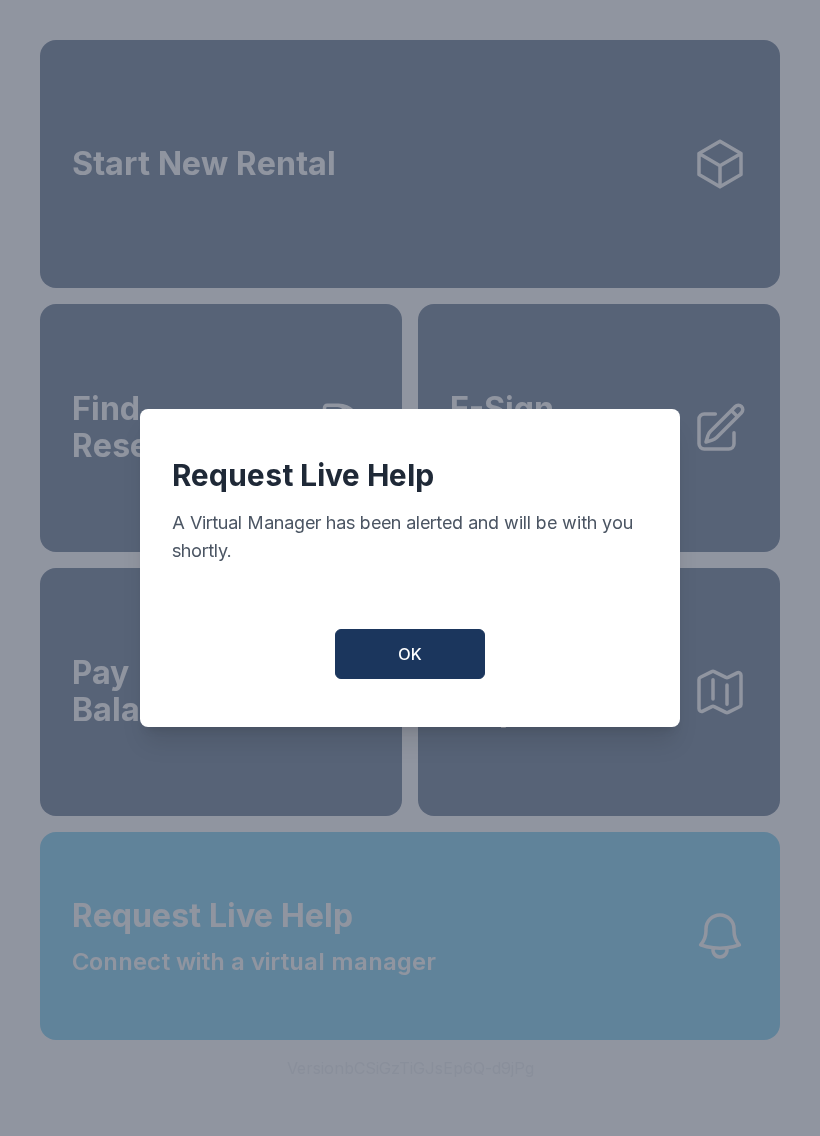 click on "OK" at bounding box center [410, 654] 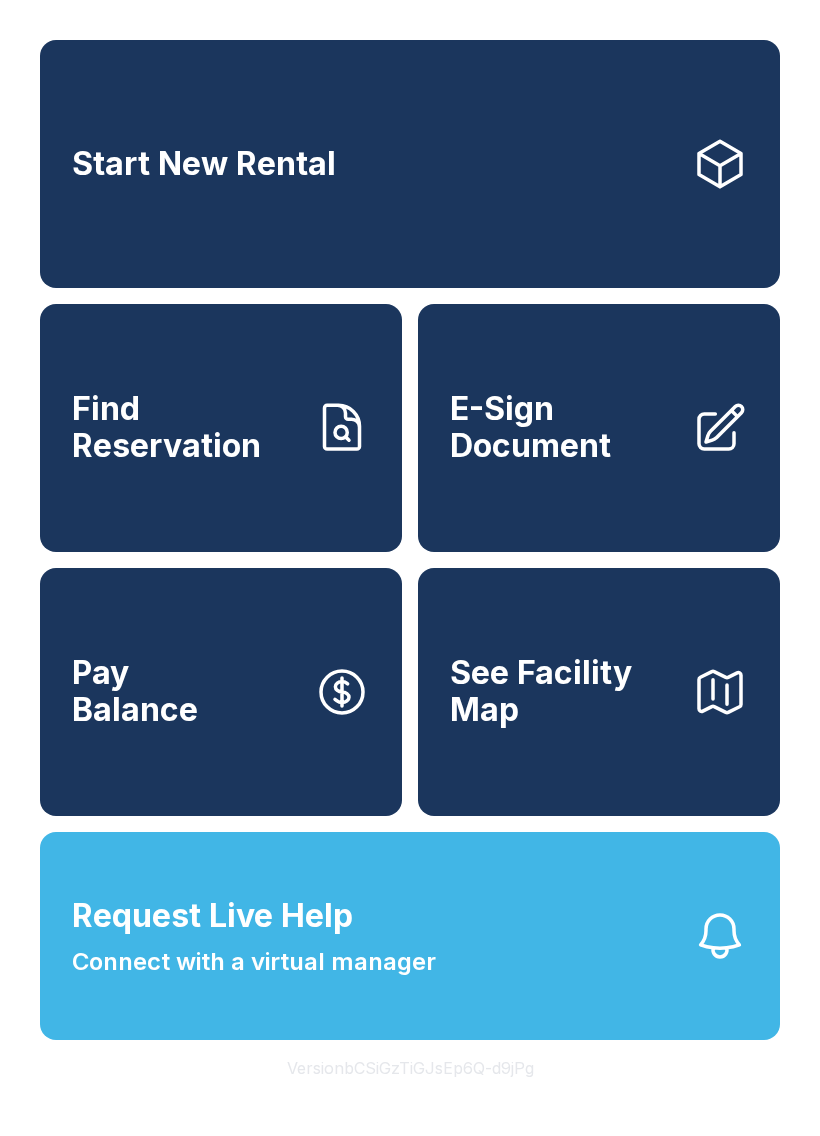 click on "Request Live Help Connect with a virtual manager" at bounding box center [410, 936] 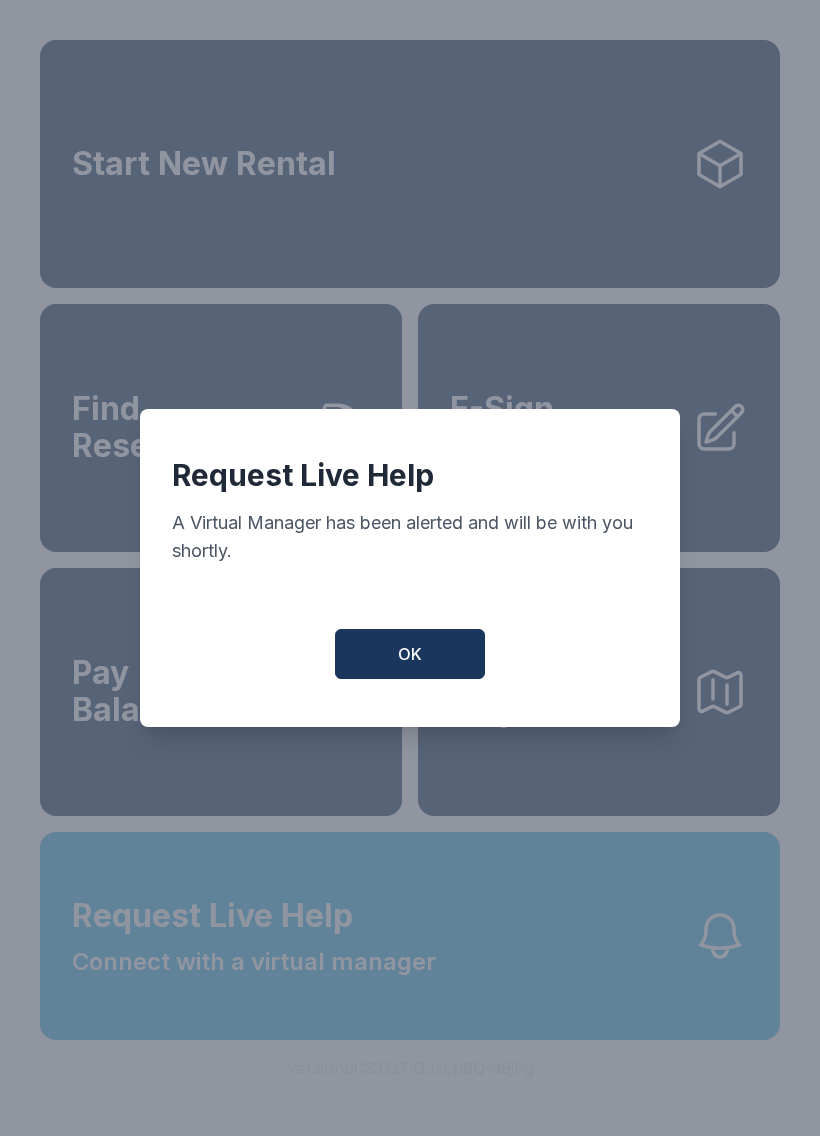 click on "OK" at bounding box center [410, 654] 